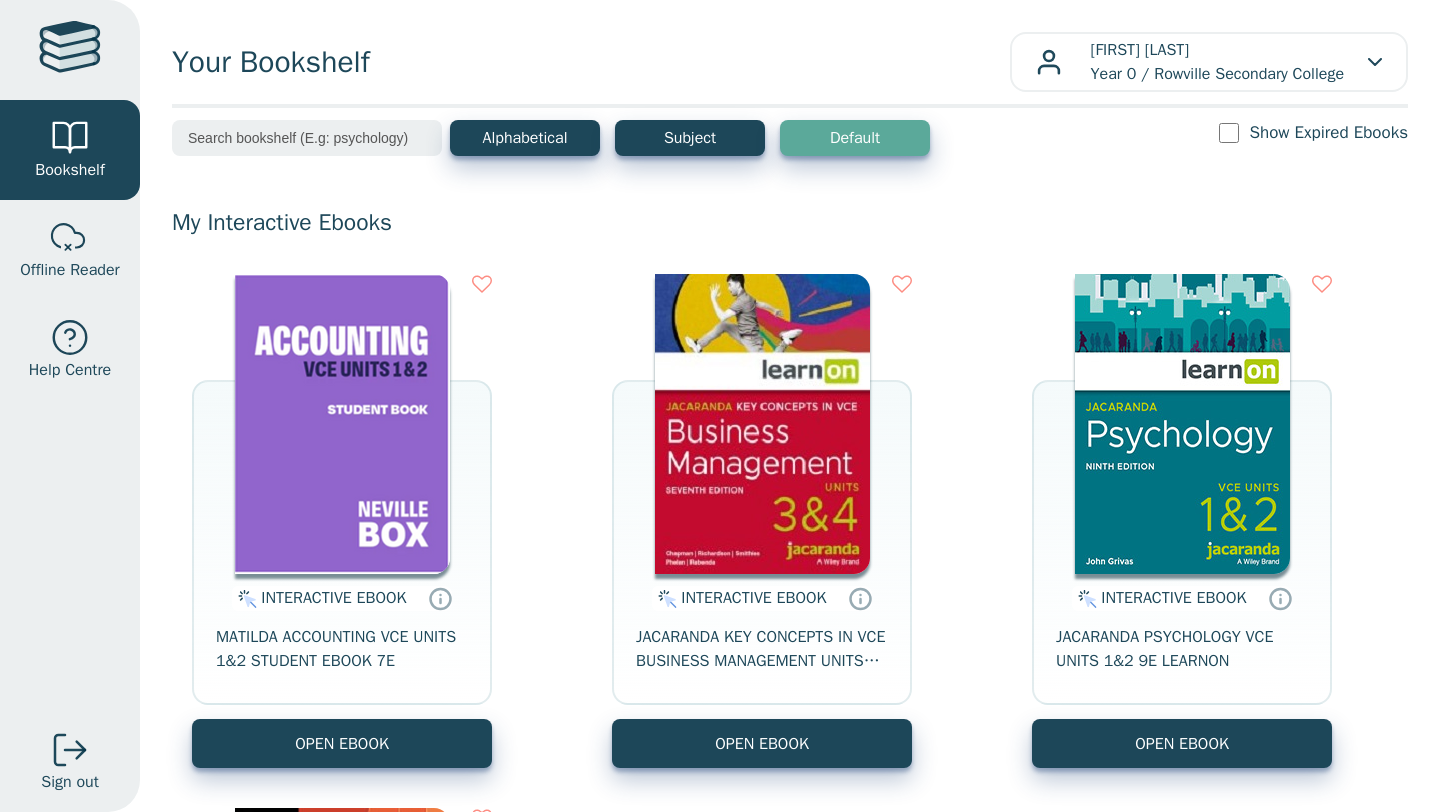 scroll, scrollTop: 0, scrollLeft: 0, axis: both 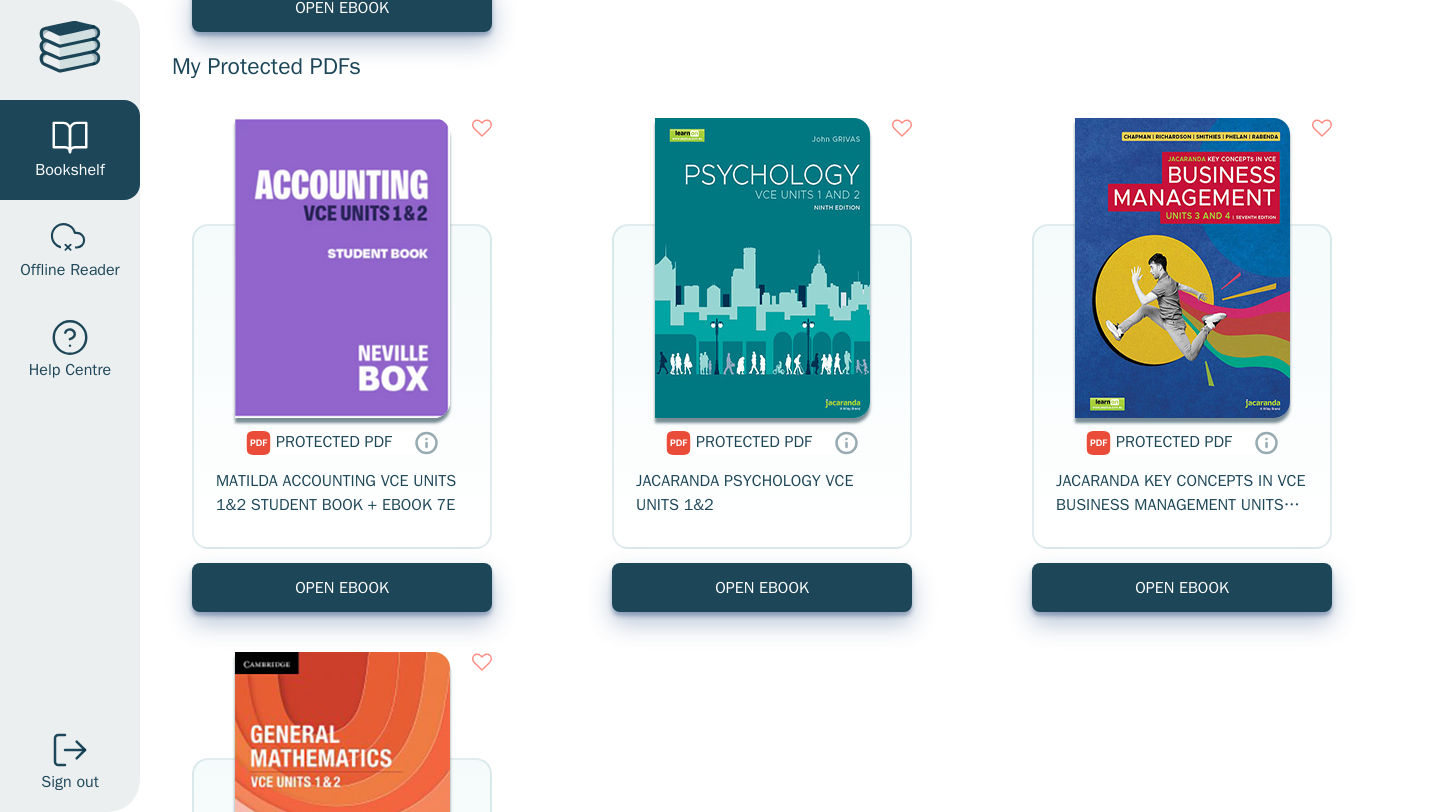 click at bounding box center [342, 268] 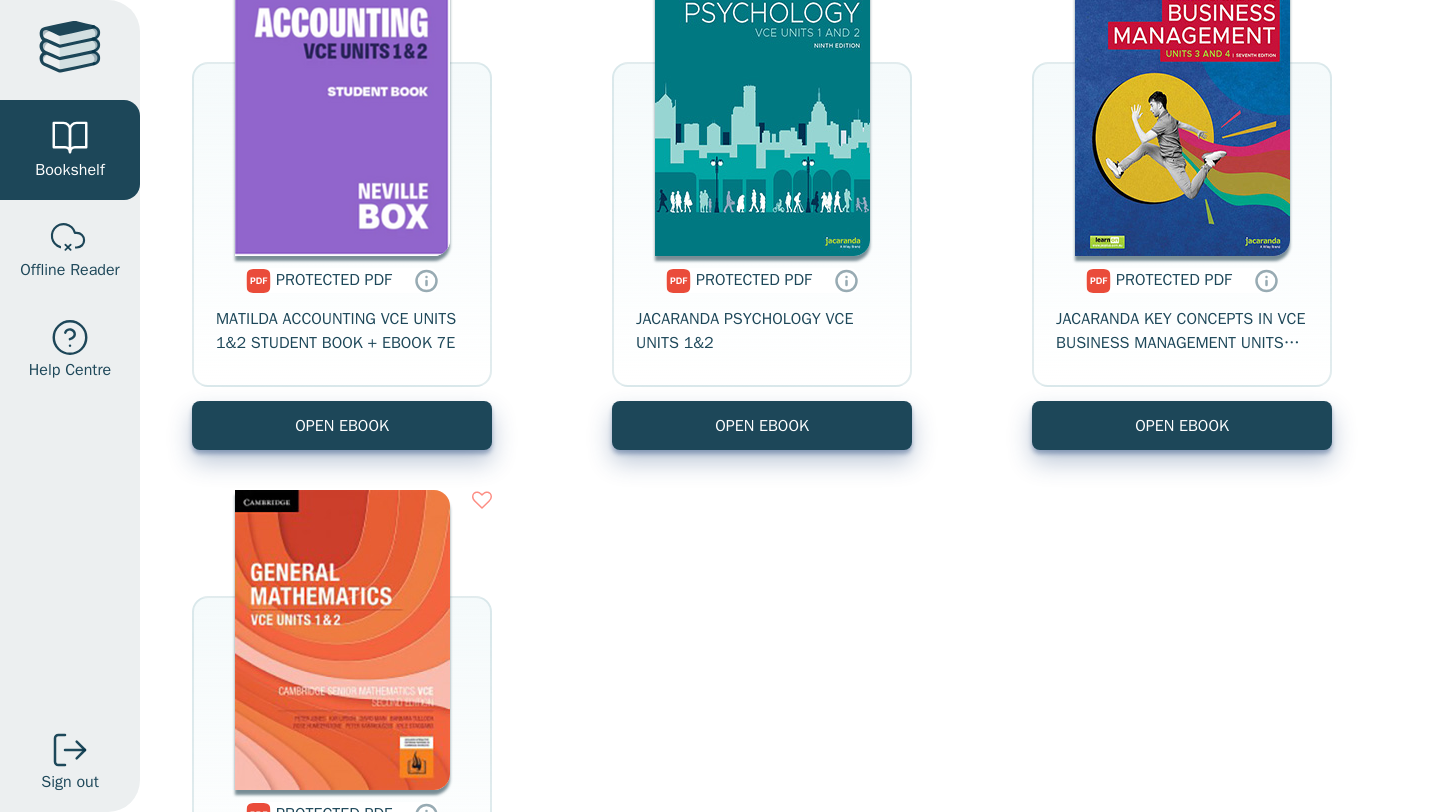 click at bounding box center [342, 106] 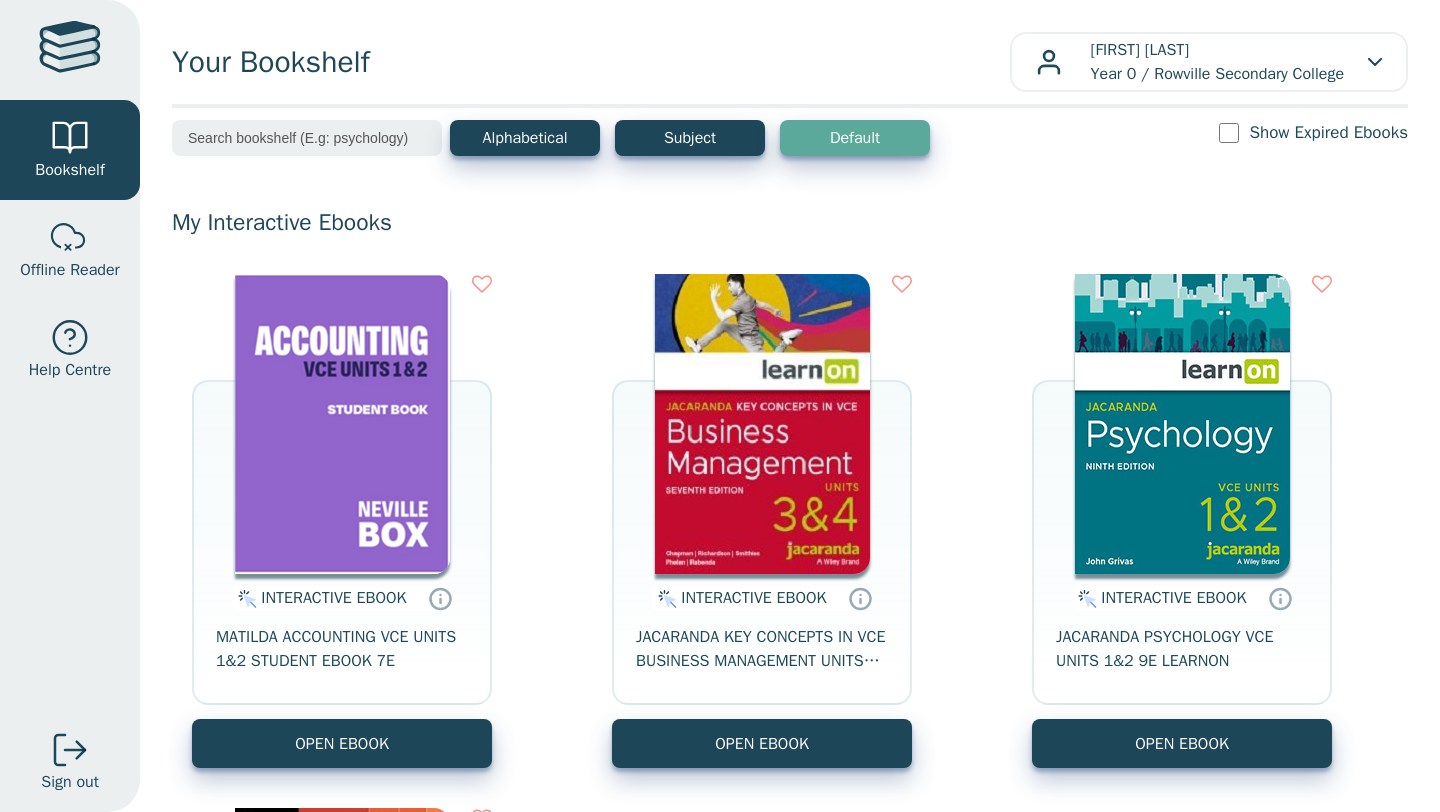 scroll, scrollTop: 0, scrollLeft: 0, axis: both 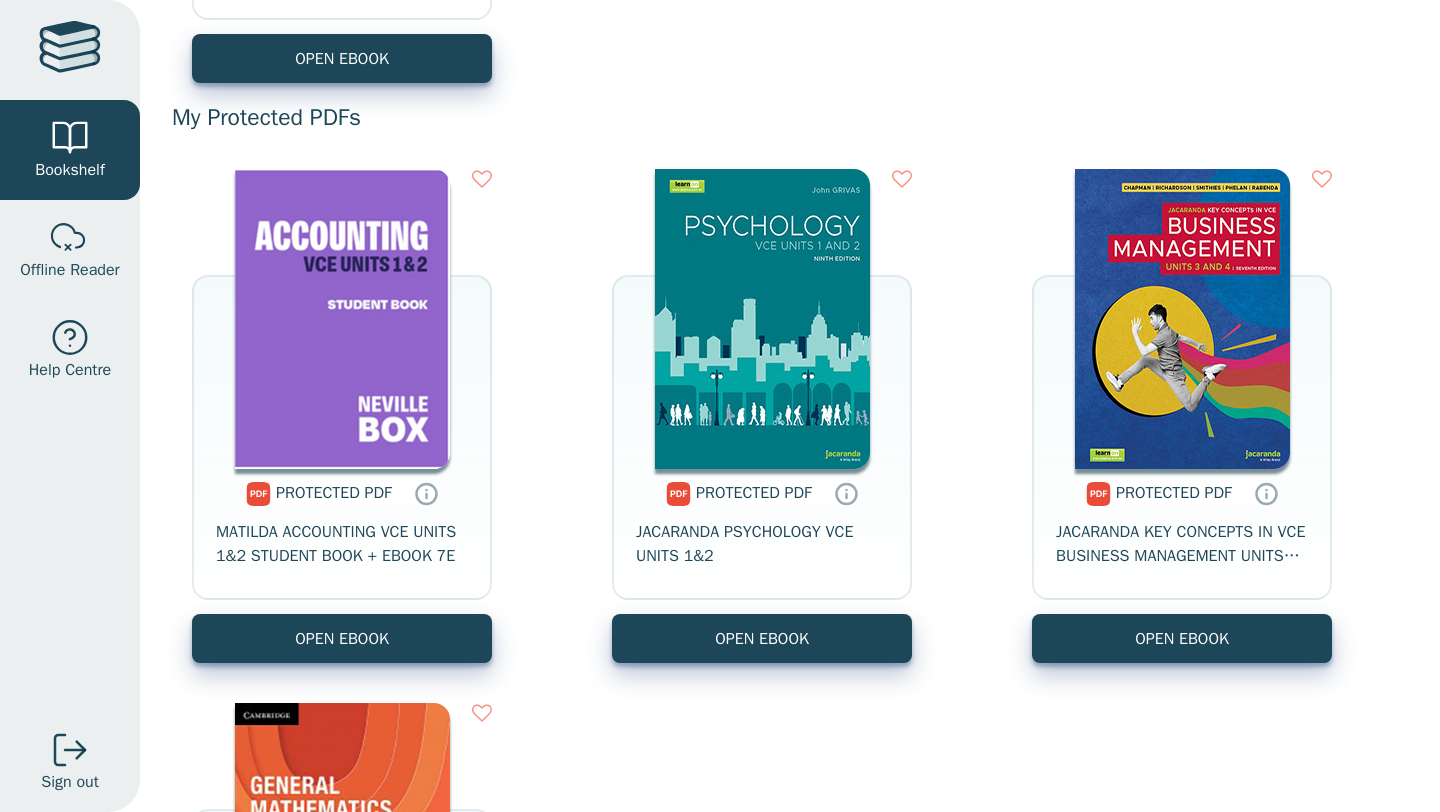 click at bounding box center [342, 319] 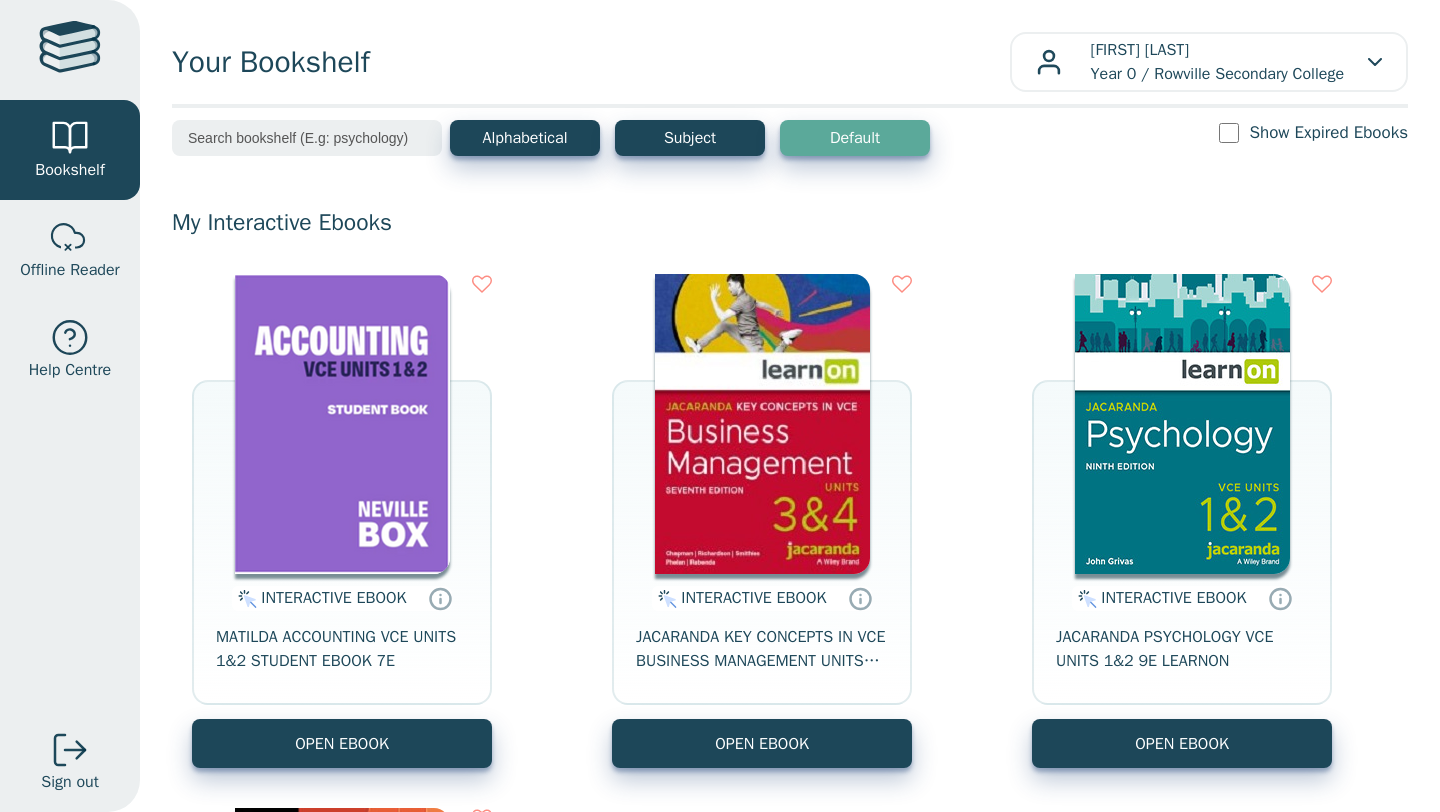 scroll, scrollTop: 0, scrollLeft: 0, axis: both 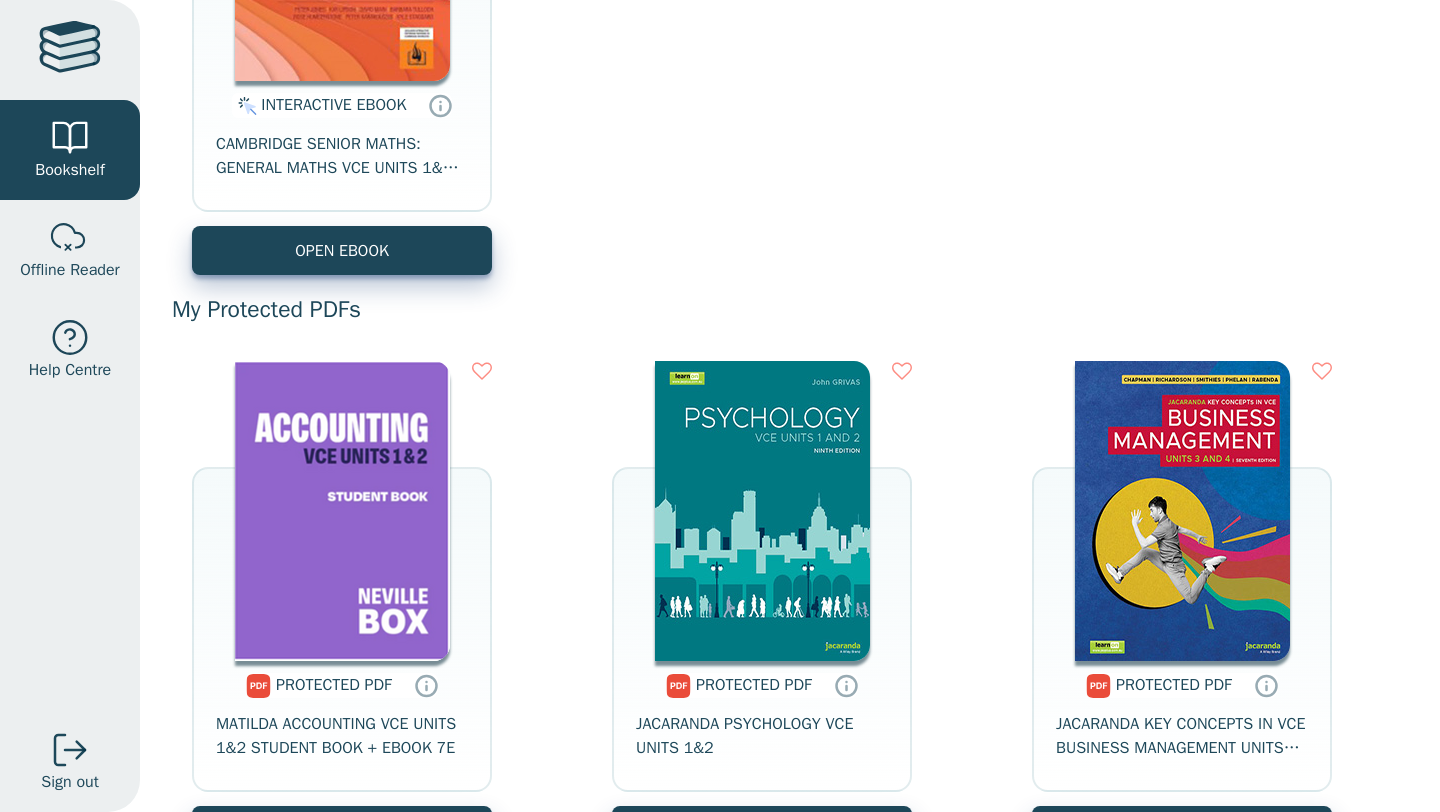 click at bounding box center [342, 511] 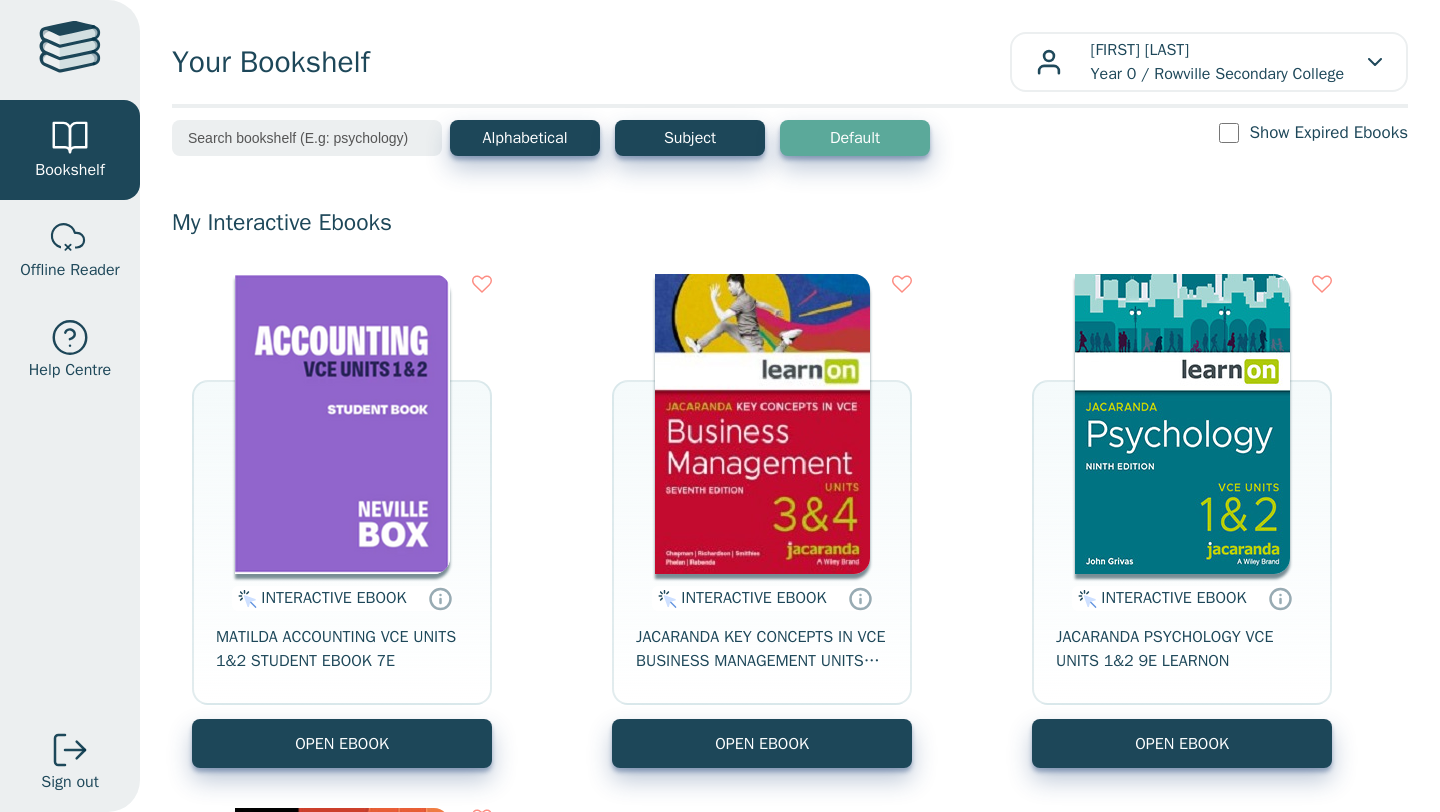 scroll, scrollTop: 0, scrollLeft: 0, axis: both 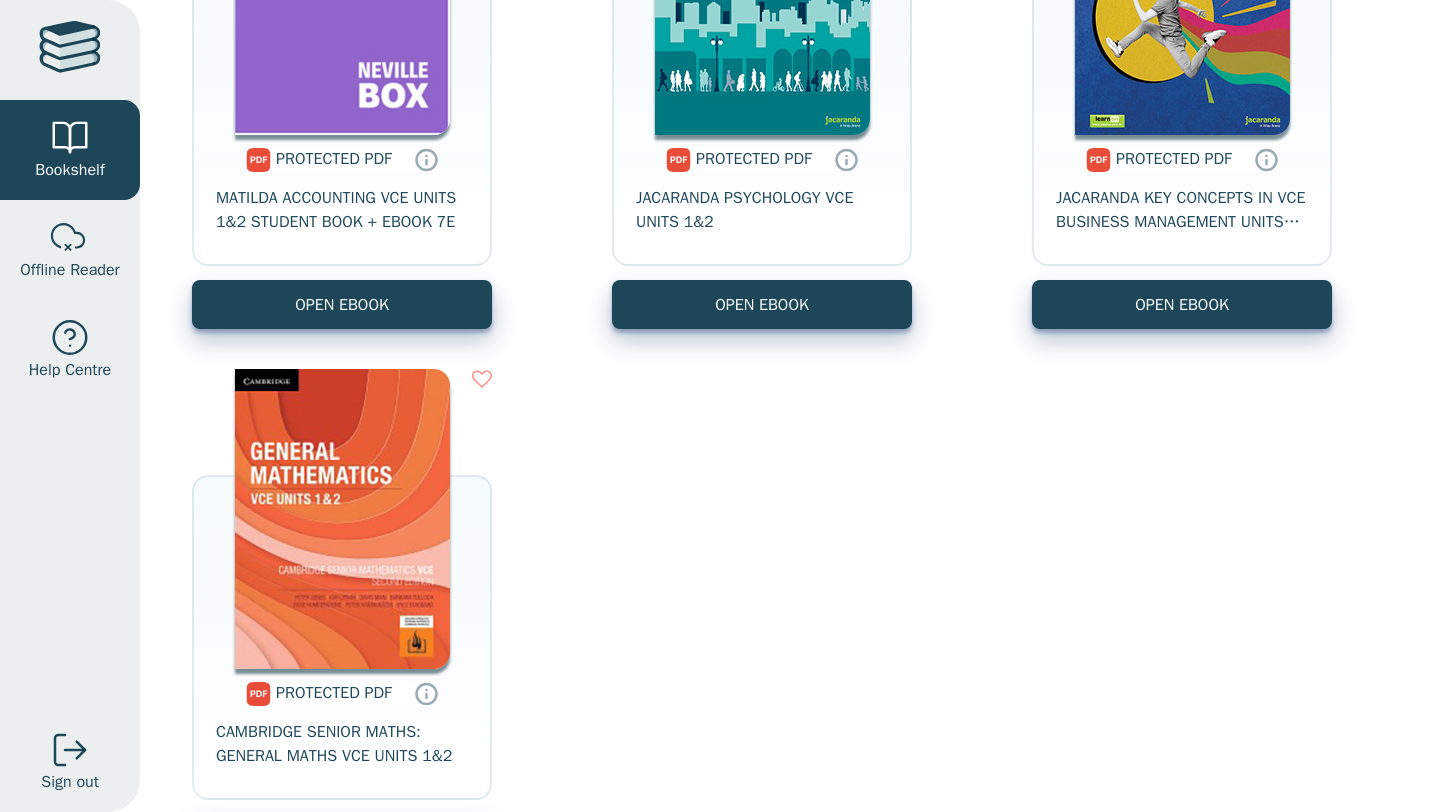 click at bounding box center [342, -15] 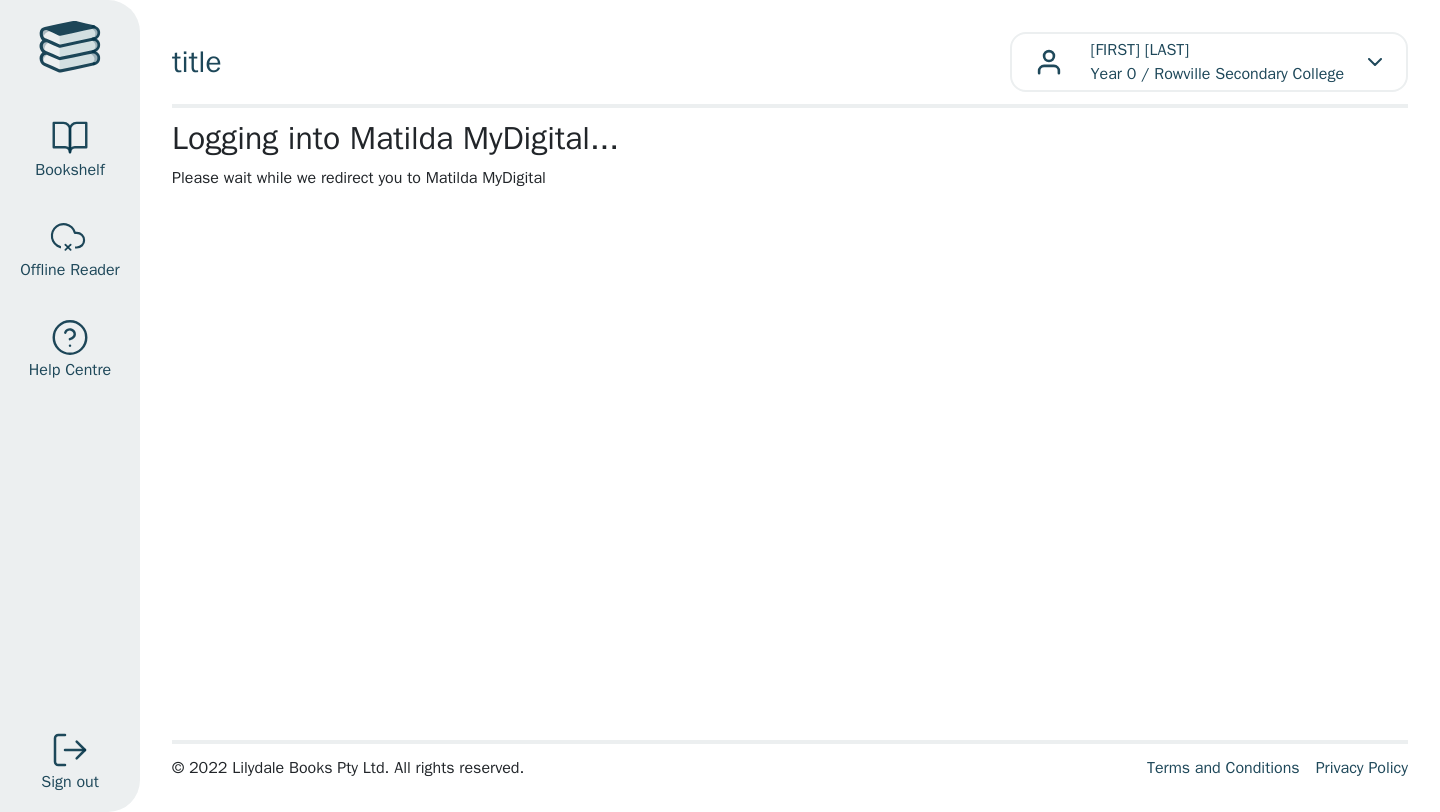 scroll, scrollTop: 0, scrollLeft: 0, axis: both 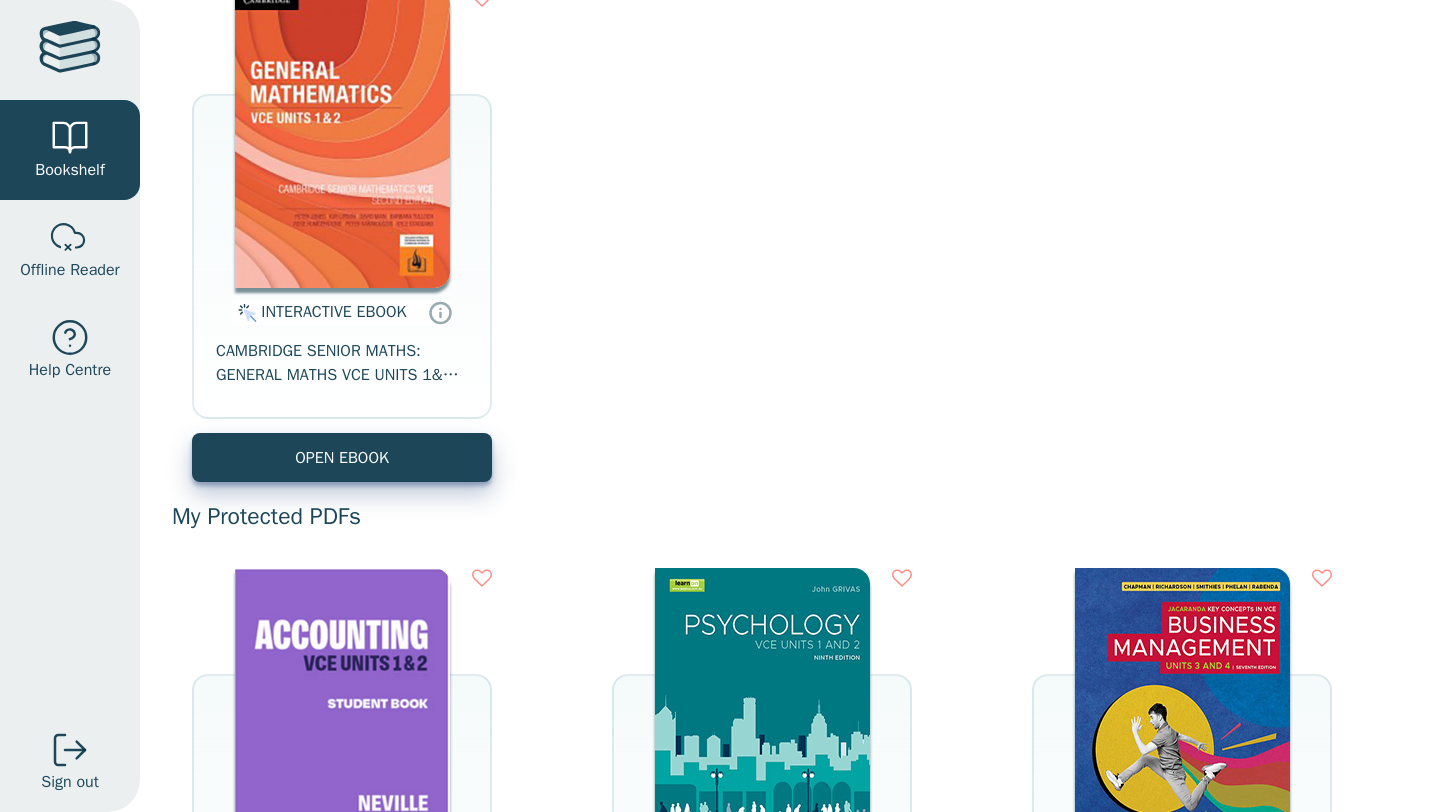 click at bounding box center (342, 718) 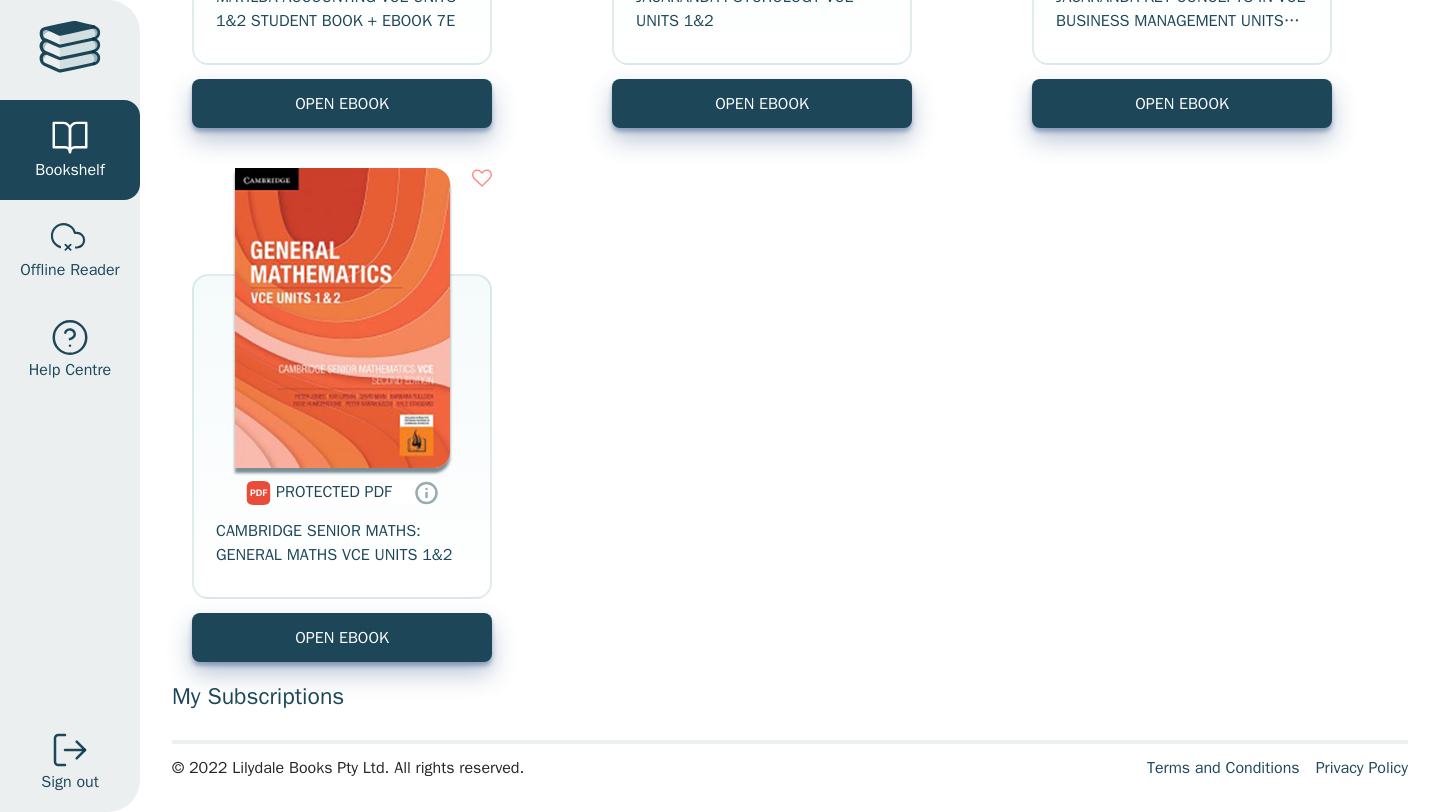 scroll, scrollTop: 1287, scrollLeft: 0, axis: vertical 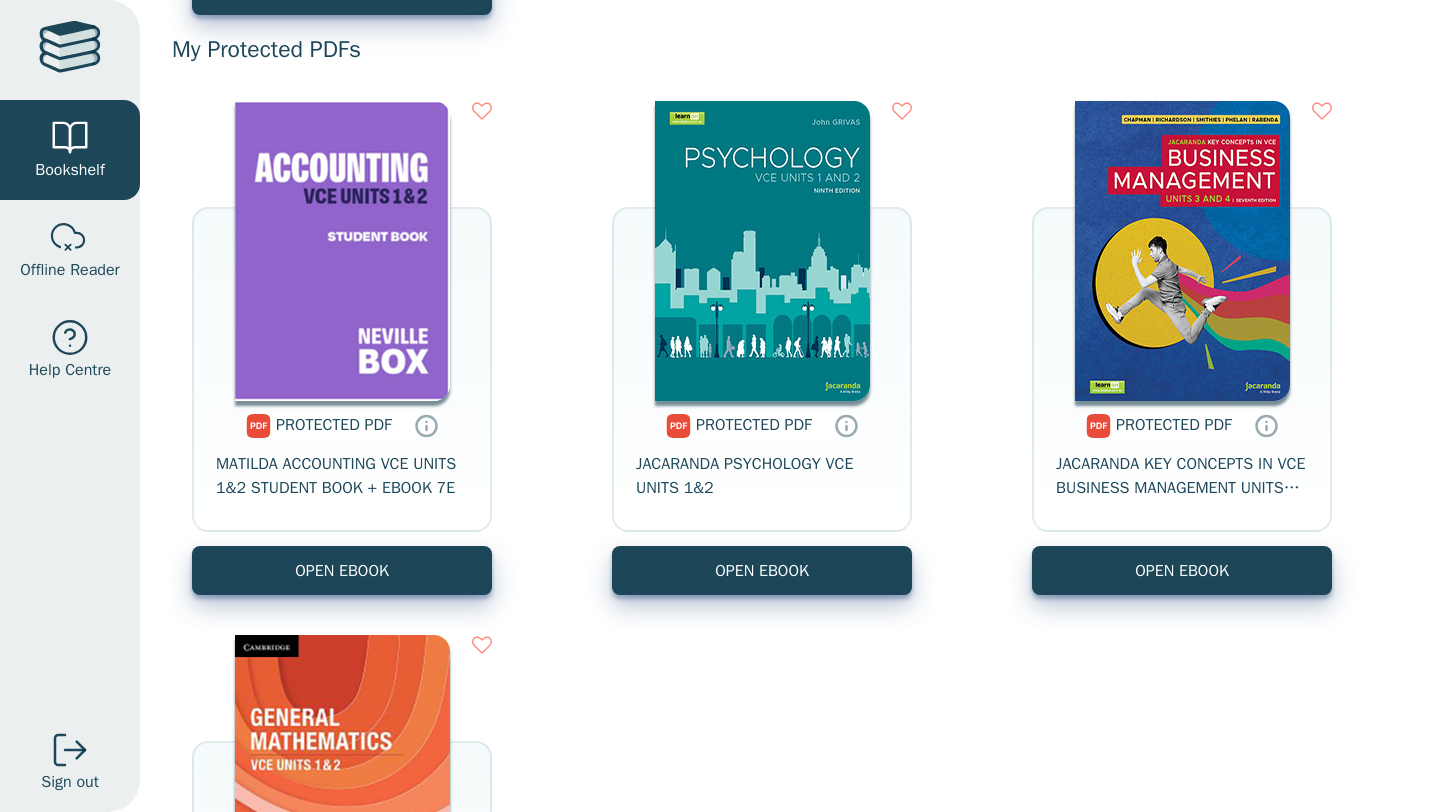 click at bounding box center (342, 251) 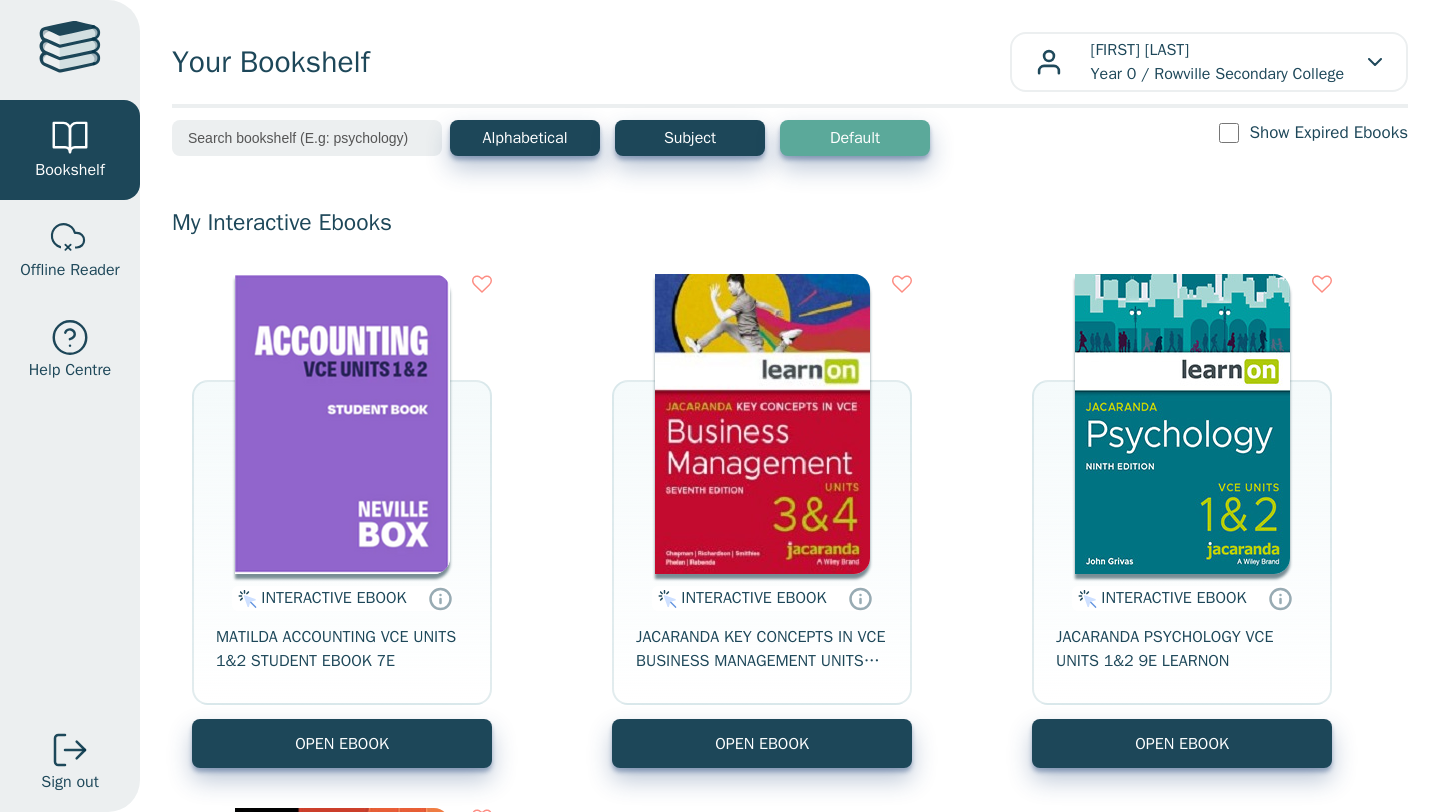 scroll, scrollTop: 0, scrollLeft: 0, axis: both 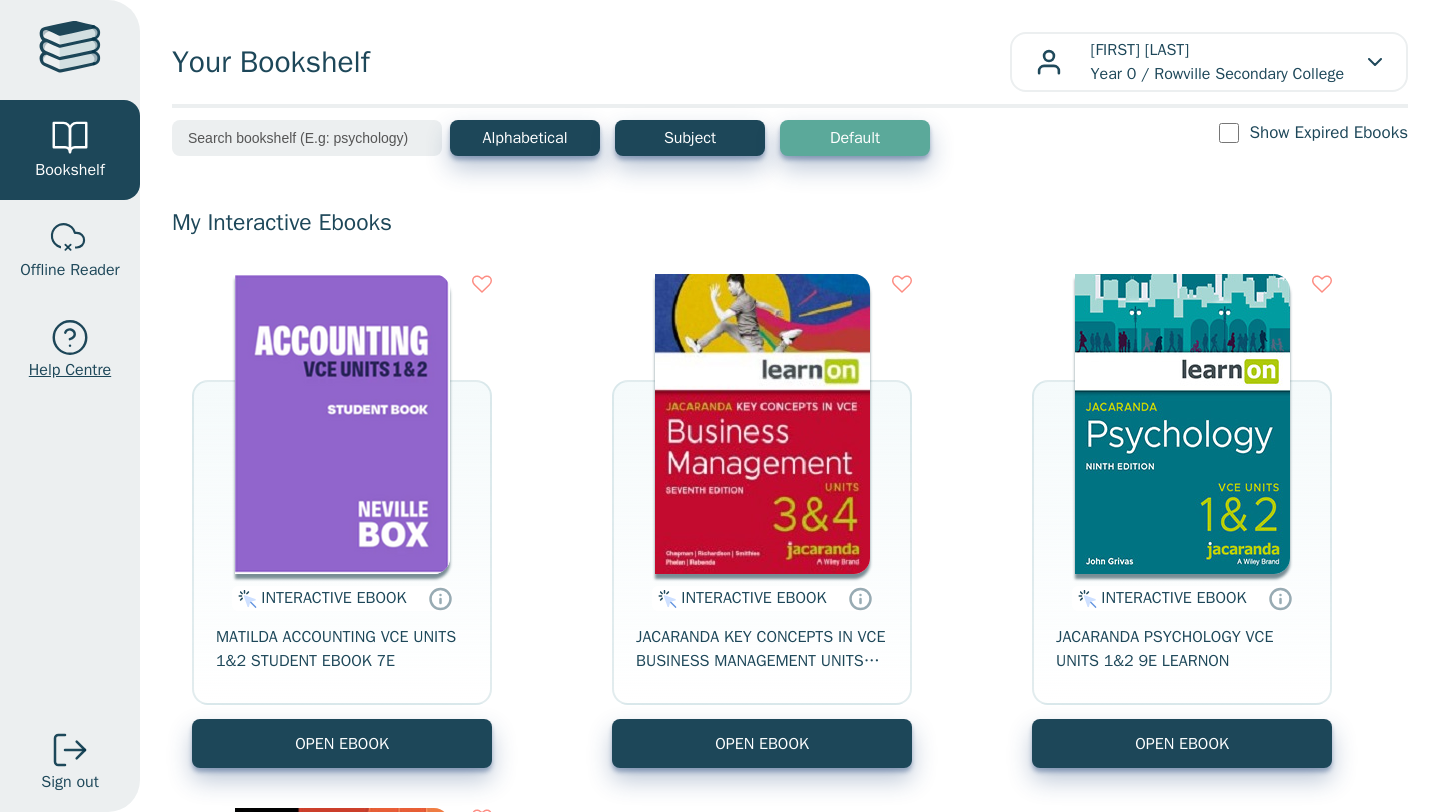 click at bounding box center (70, 338) 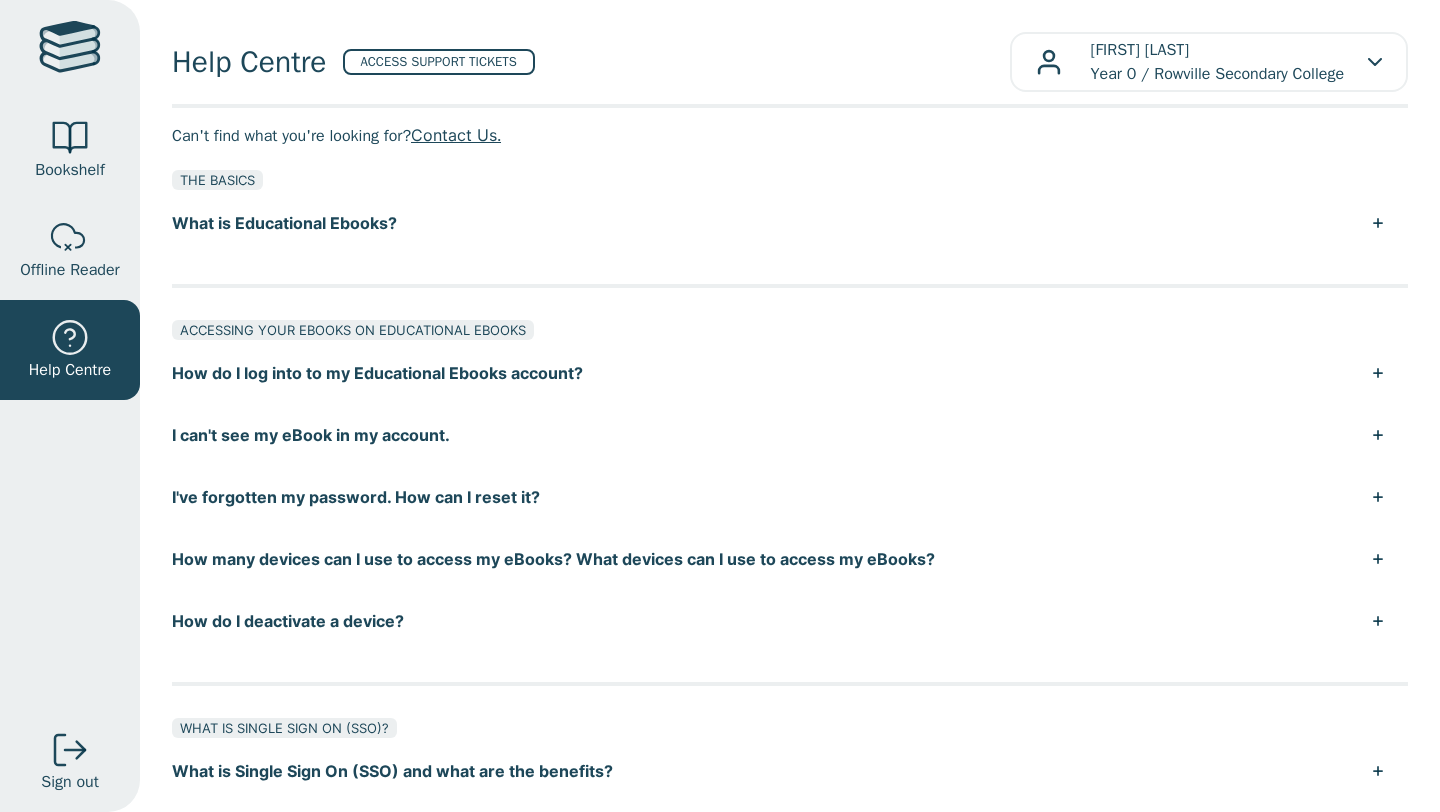 scroll, scrollTop: 0, scrollLeft: 0, axis: both 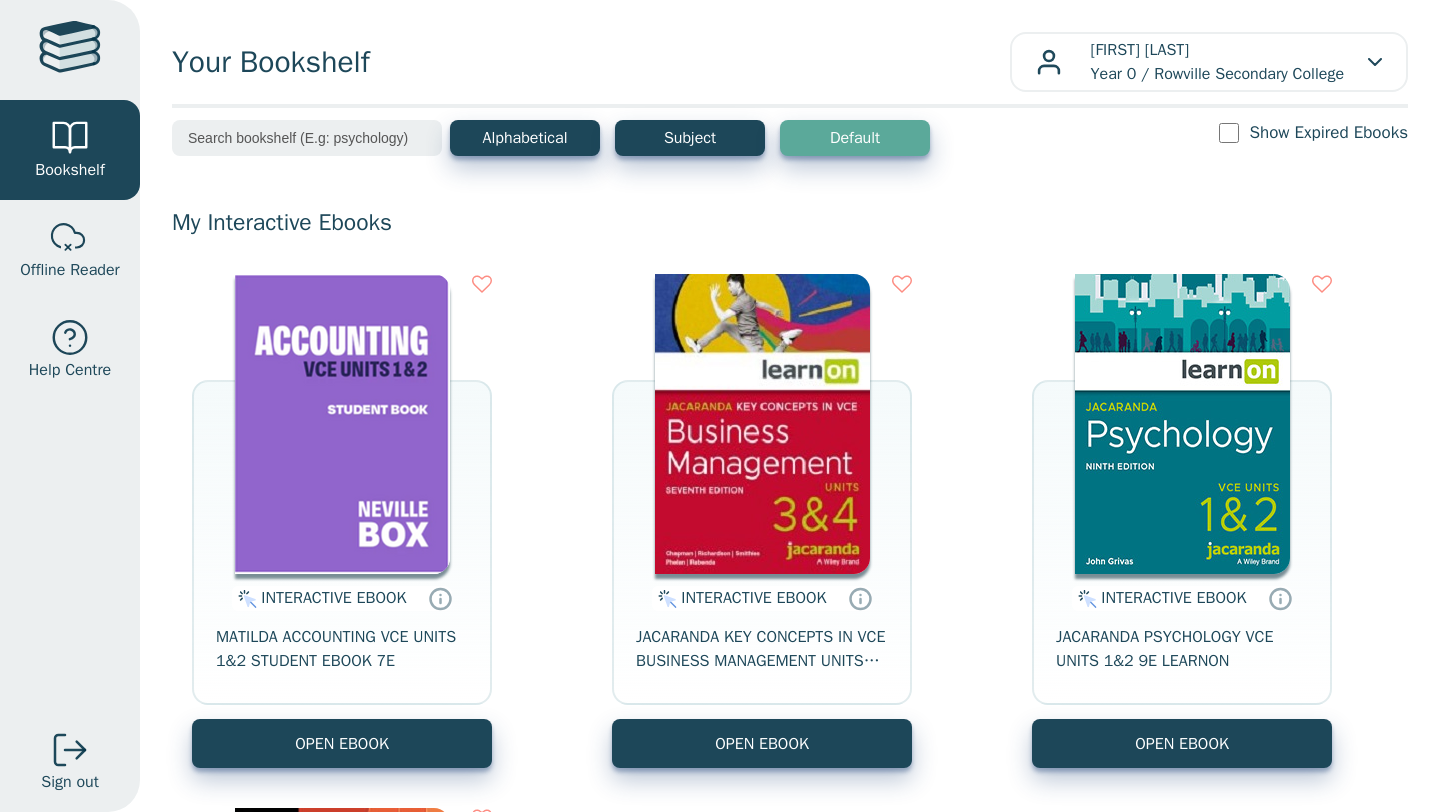 click on "Bookshelf
Offline Reader
Help Centre
Sign out" at bounding box center (70, 406) 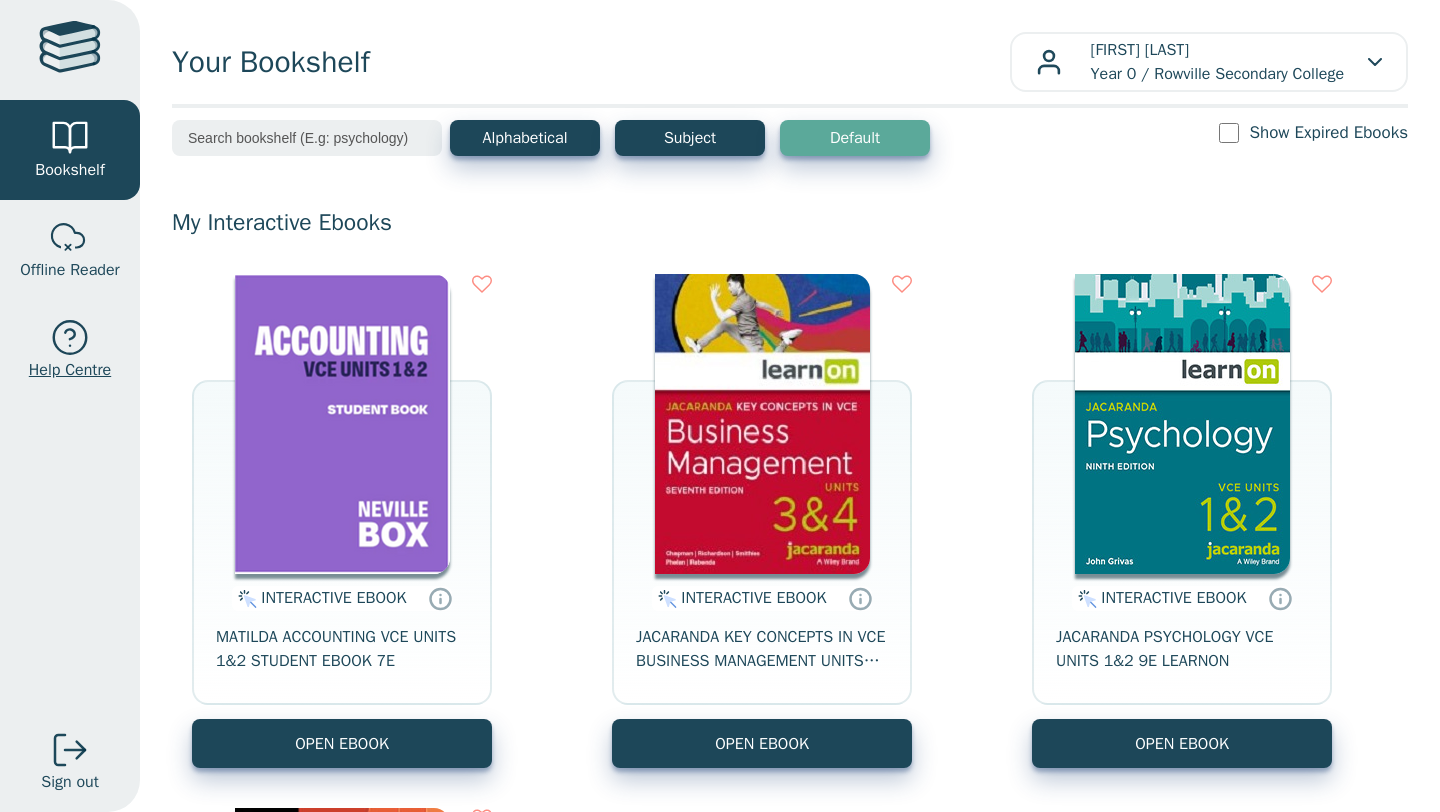 click on "Help Centre" at bounding box center (70, 370) 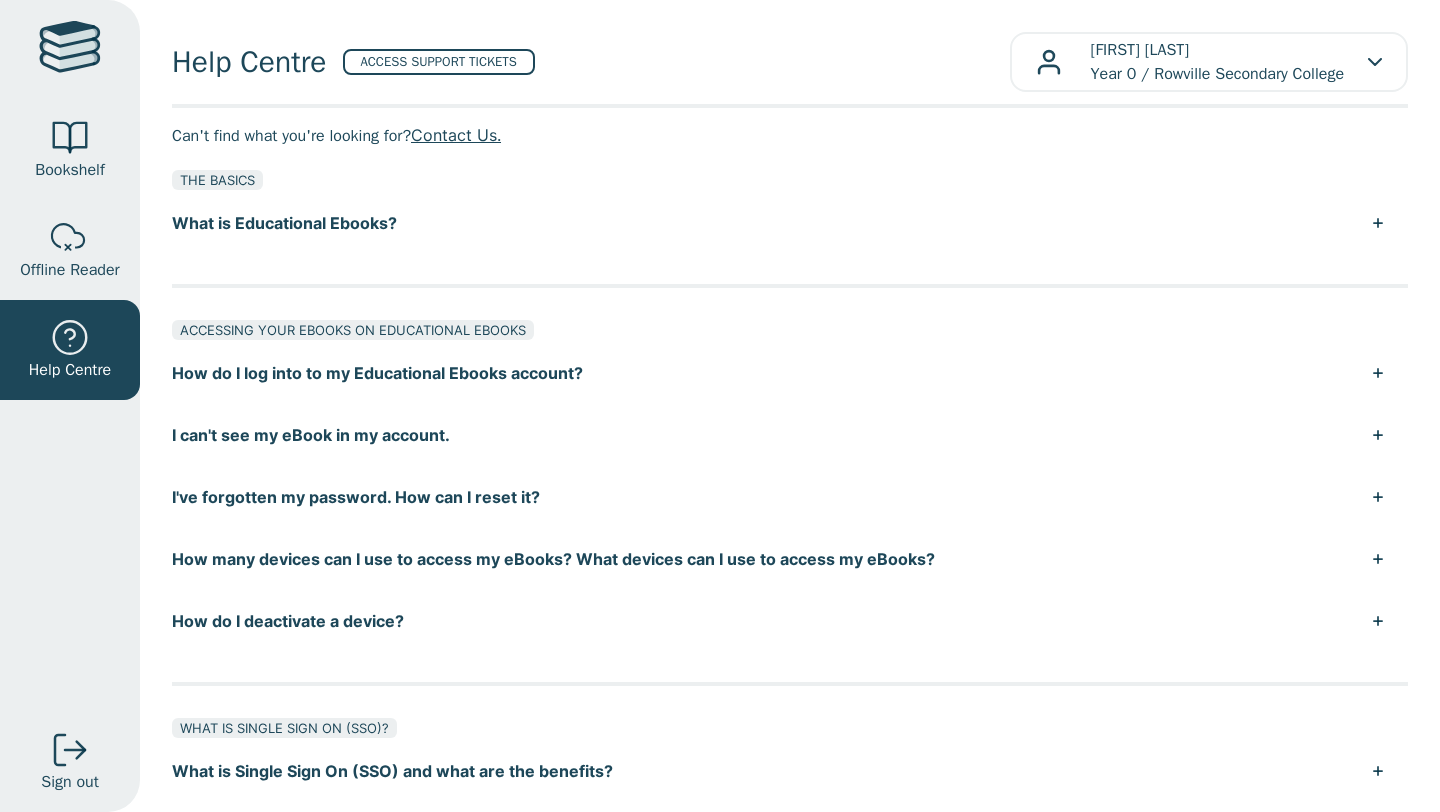 scroll, scrollTop: 0, scrollLeft: 0, axis: both 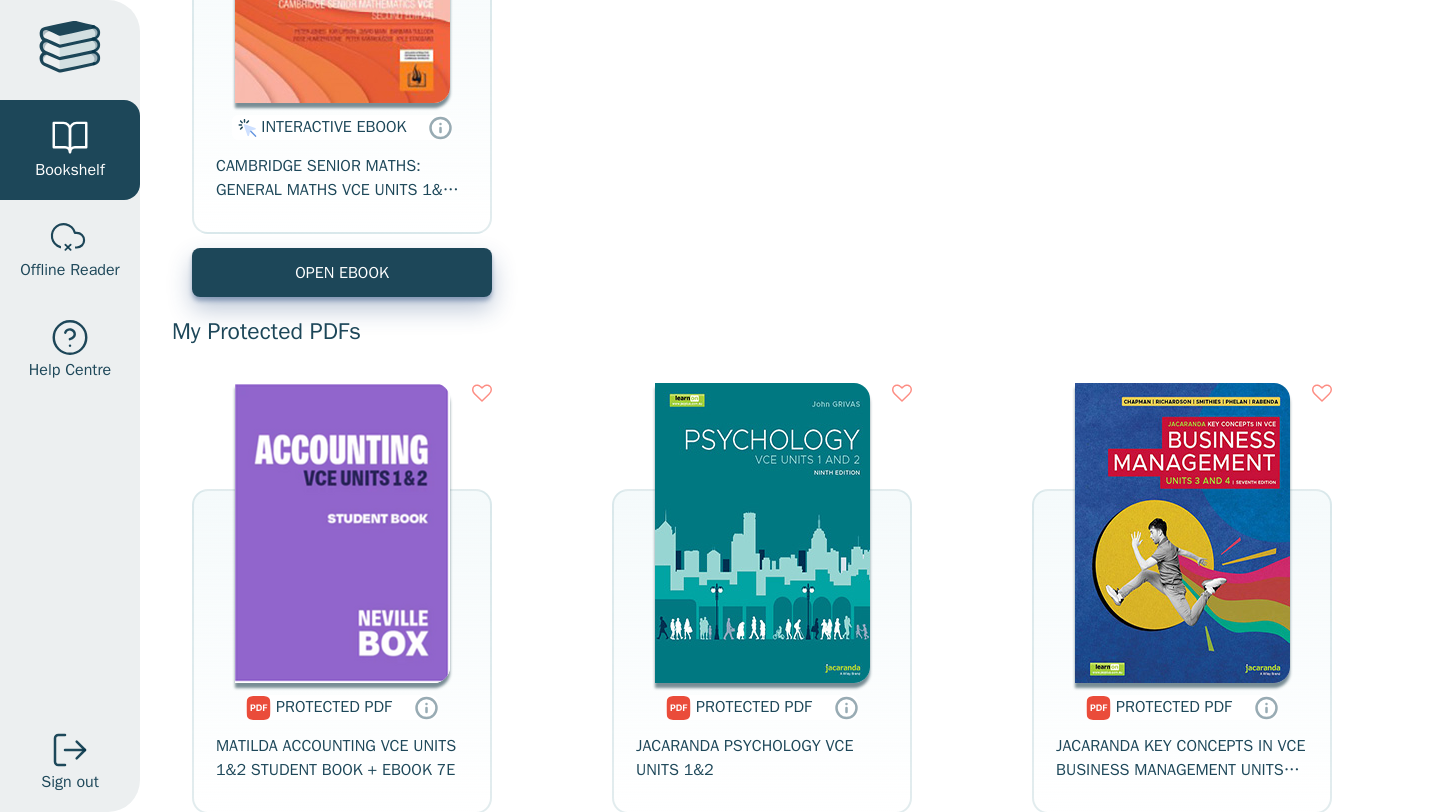 click at bounding box center [342, 533] 